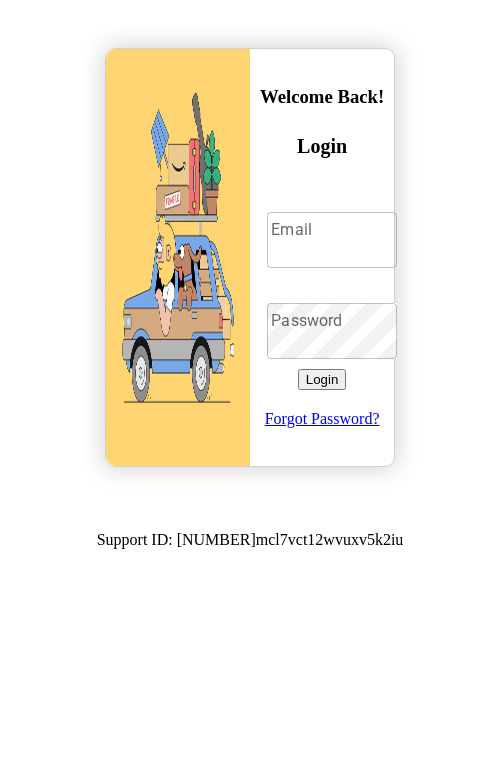 scroll, scrollTop: 0, scrollLeft: 0, axis: both 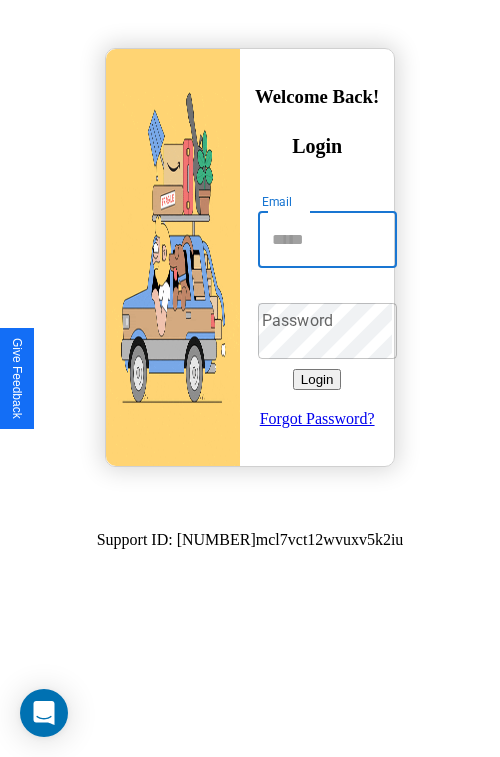 click on "Email" at bounding box center [327, 240] 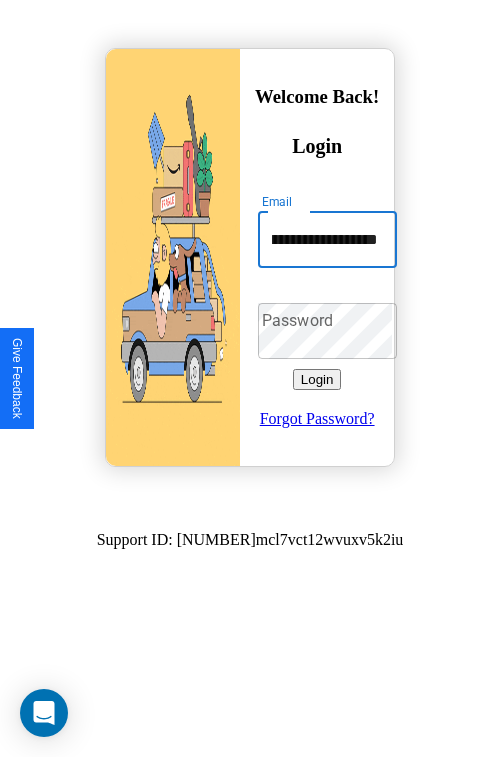 scroll, scrollTop: 0, scrollLeft: 107, axis: horizontal 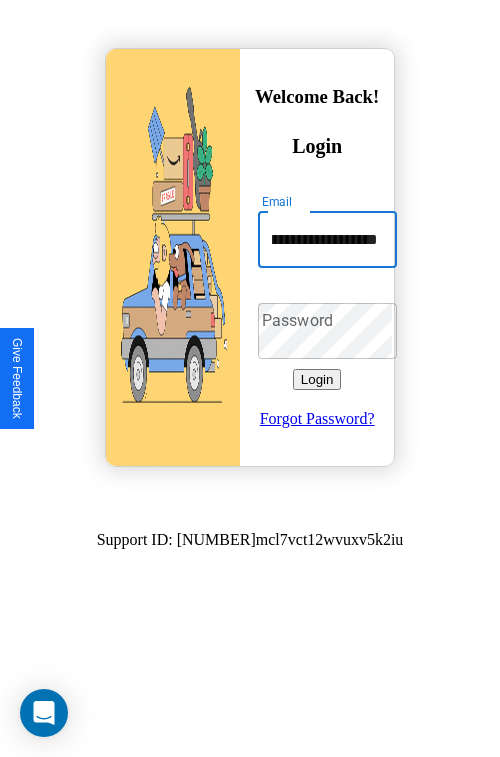 type on "**********" 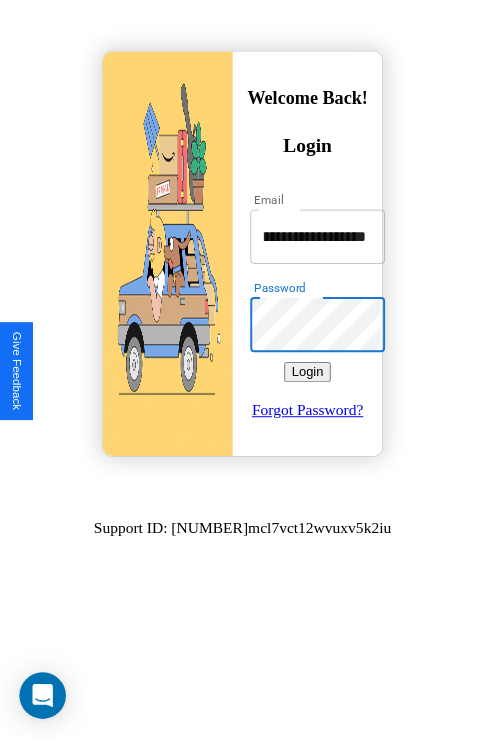 scroll, scrollTop: 0, scrollLeft: 0, axis: both 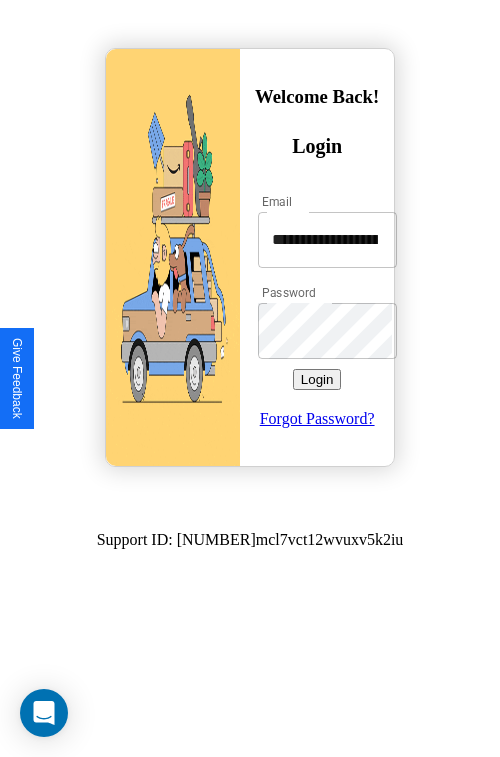 click on "Login" at bounding box center (317, 379) 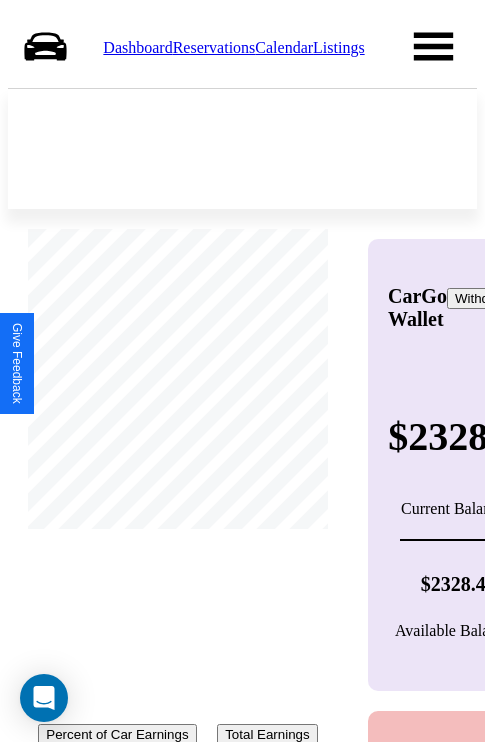 click on "Calendar" at bounding box center [284, 47] 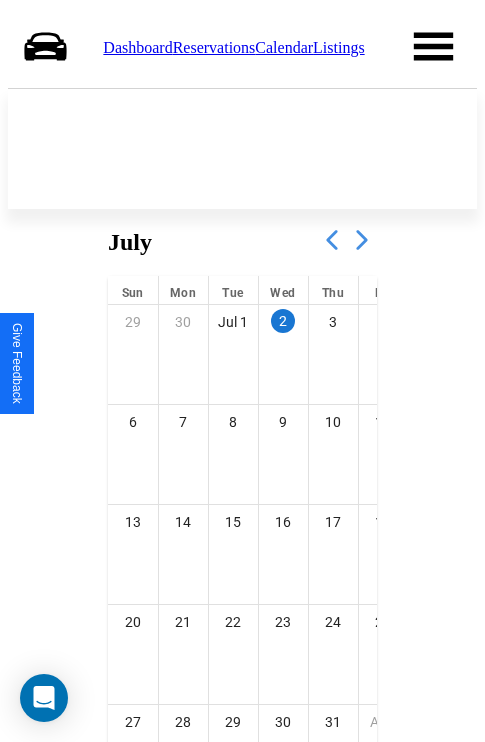 click at bounding box center [362, 240] 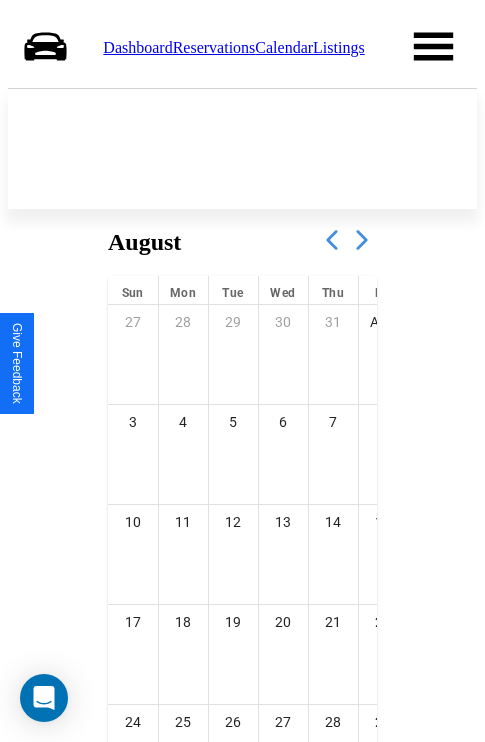 click at bounding box center [362, 240] 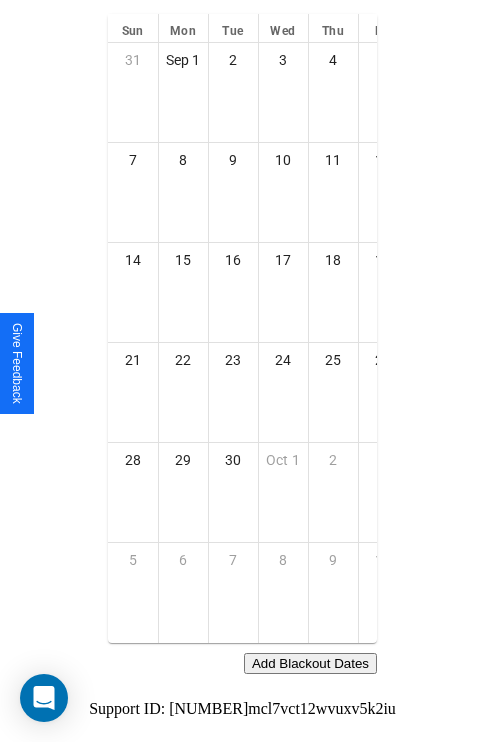 scroll, scrollTop: 296, scrollLeft: 0, axis: vertical 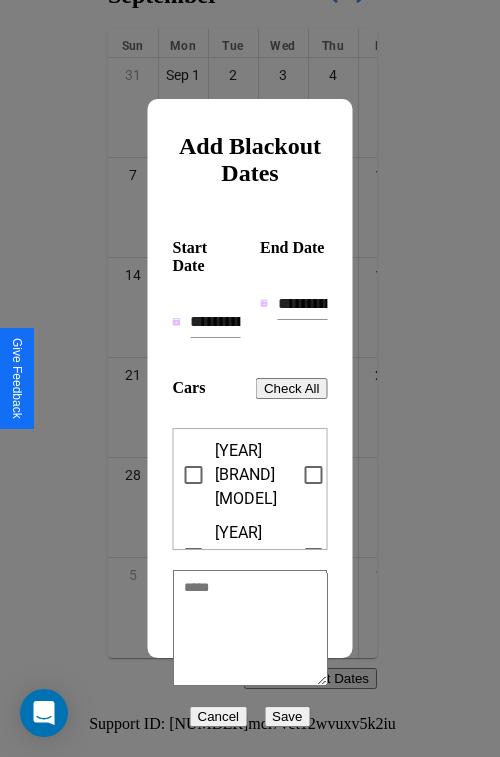 click on "**********" at bounding box center (215, 322) 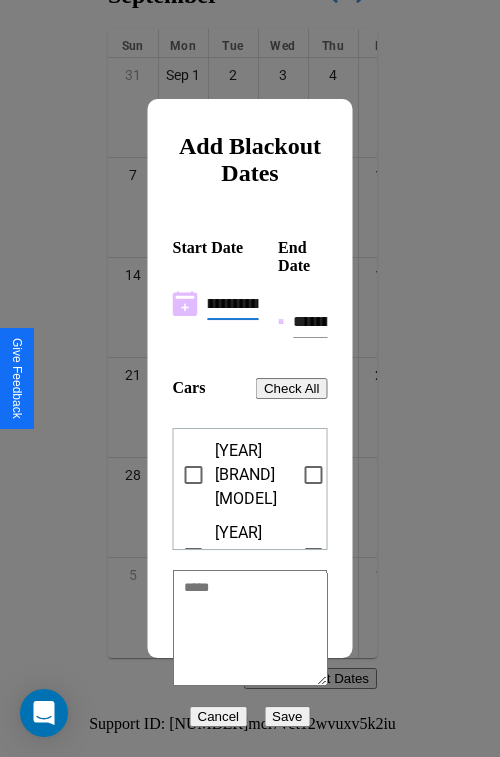 scroll, scrollTop: 0, scrollLeft: 37, axis: horizontal 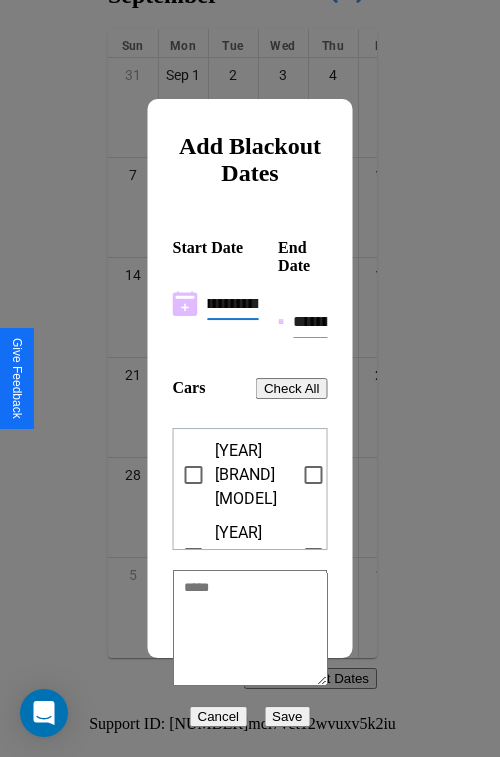 type on "**********" 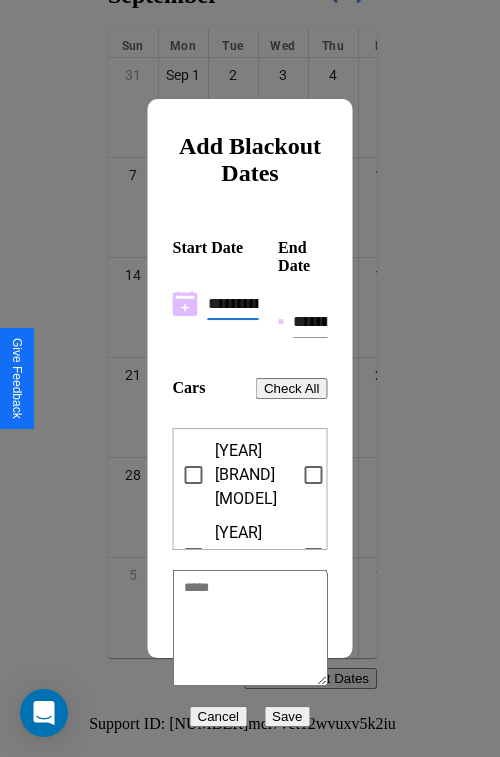 click on "**********" at bounding box center (310, 322) 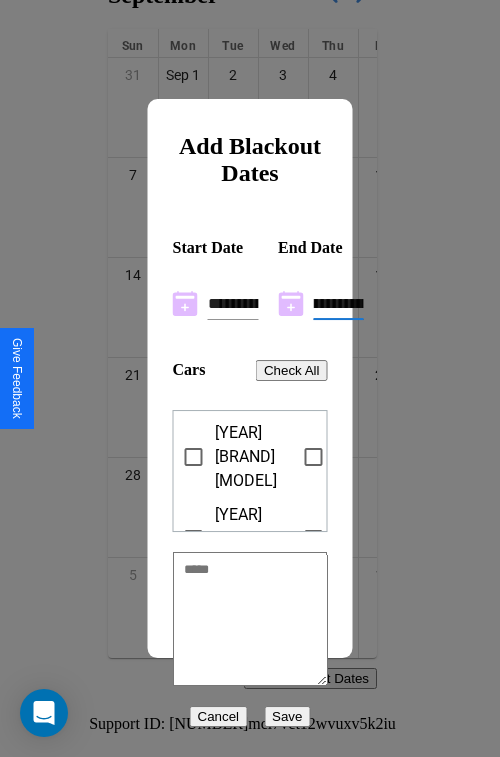 scroll, scrollTop: 0, scrollLeft: 37, axis: horizontal 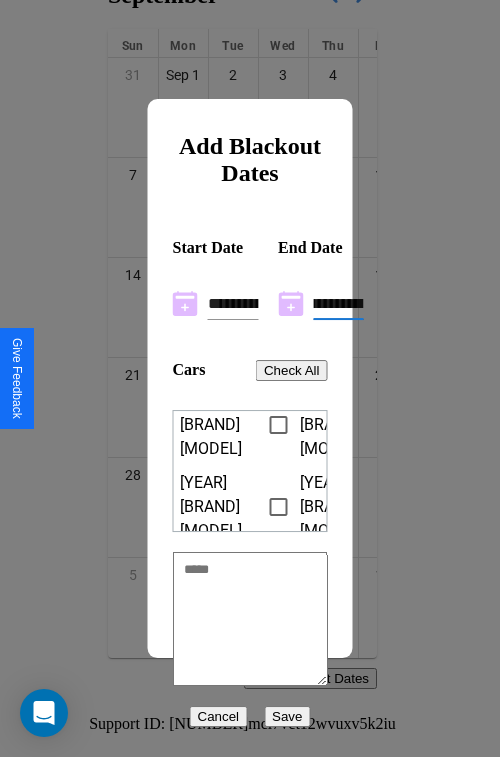 type on "**********" 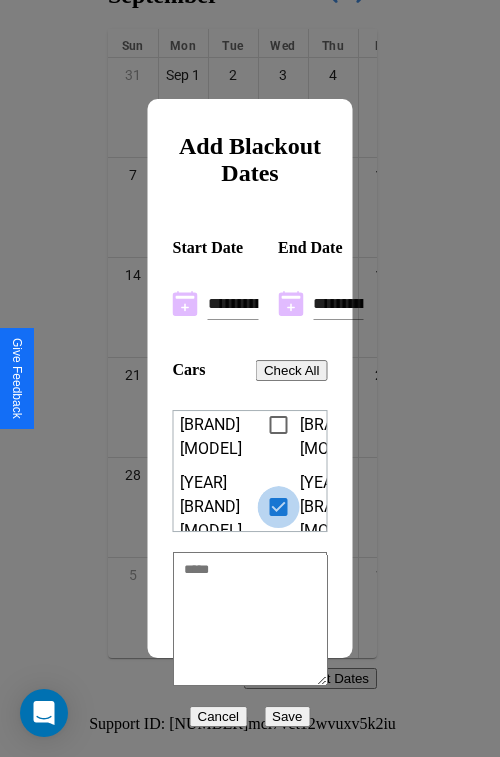 scroll, scrollTop: 0, scrollLeft: 123, axis: horizontal 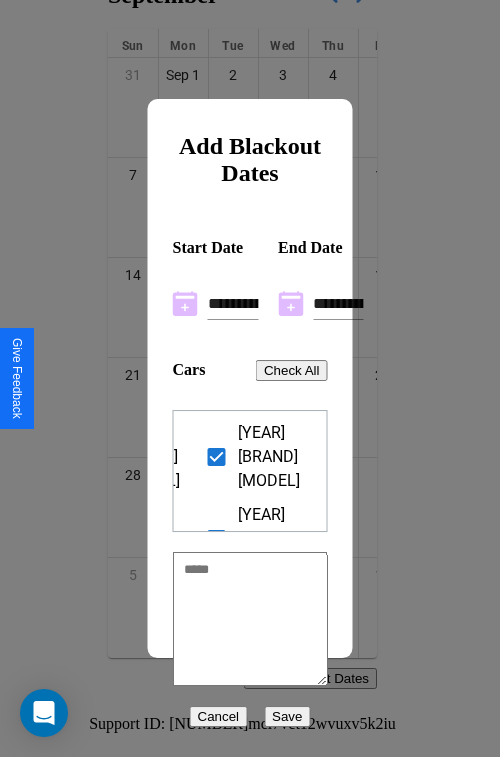 click on "Save" at bounding box center [287, 716] 